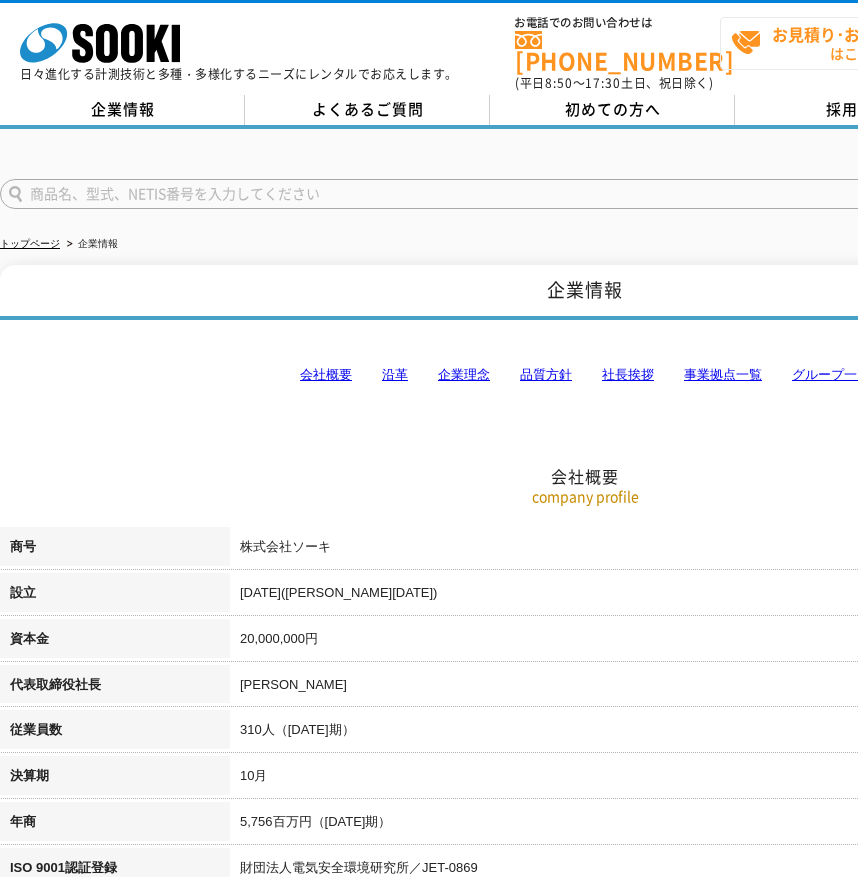 scroll, scrollTop: 0, scrollLeft: 0, axis: both 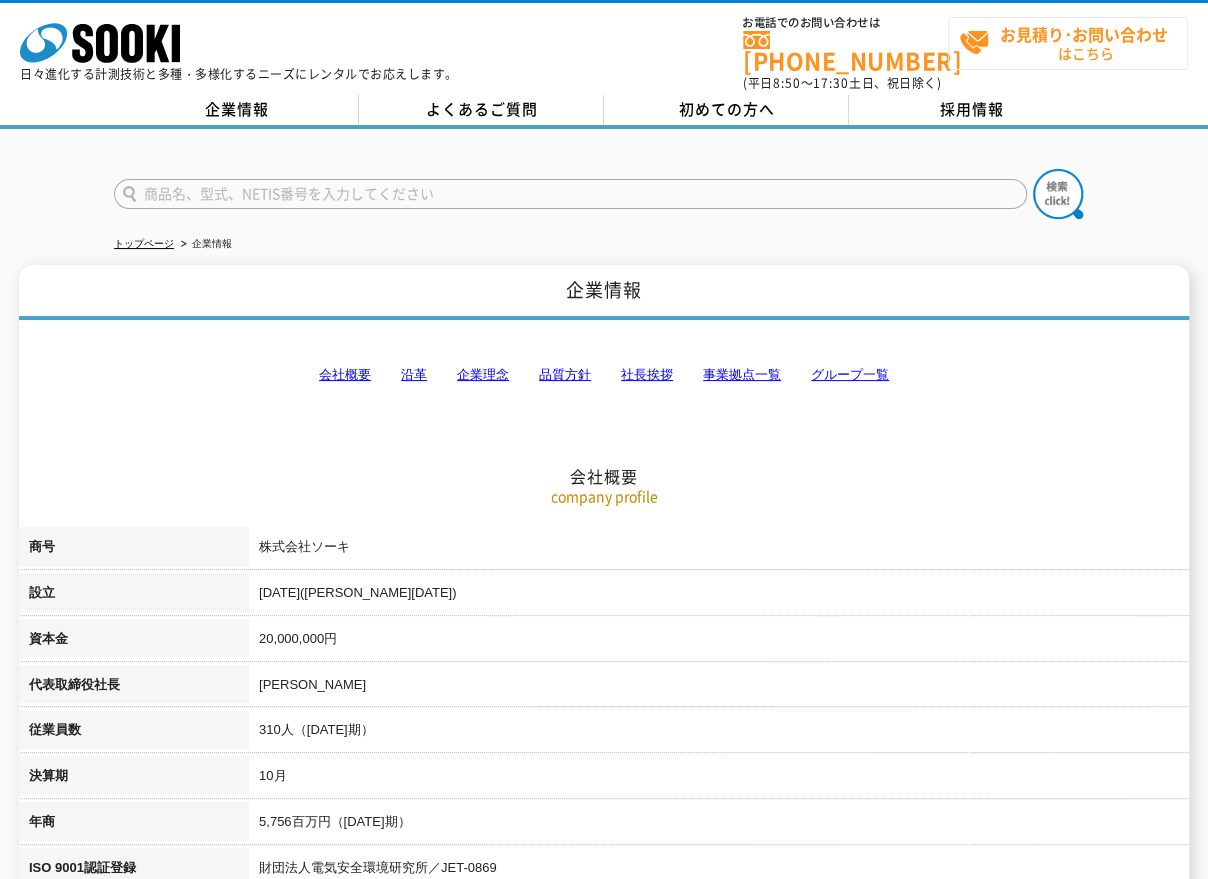 click on "お見積り･お問い合わせ" at bounding box center (1084, 34) 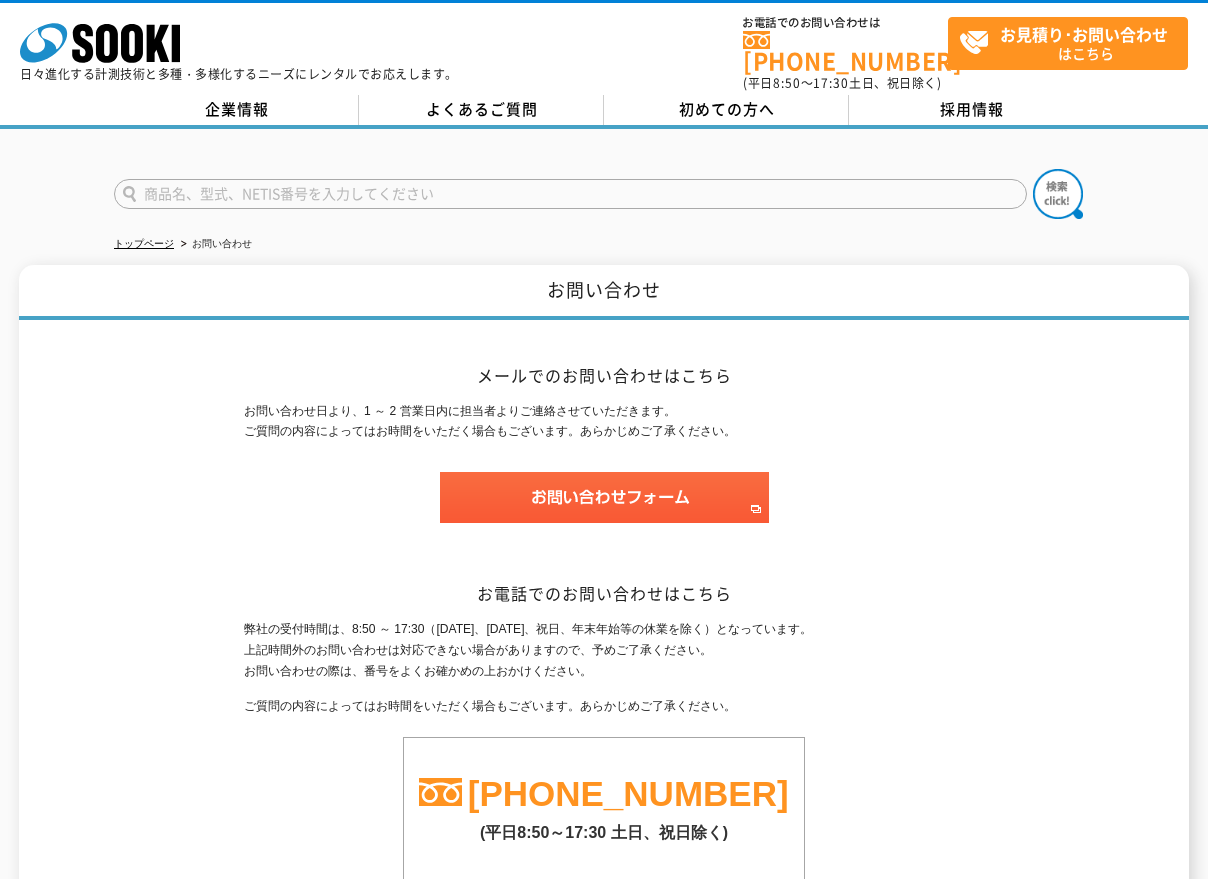 scroll, scrollTop: 0, scrollLeft: 0, axis: both 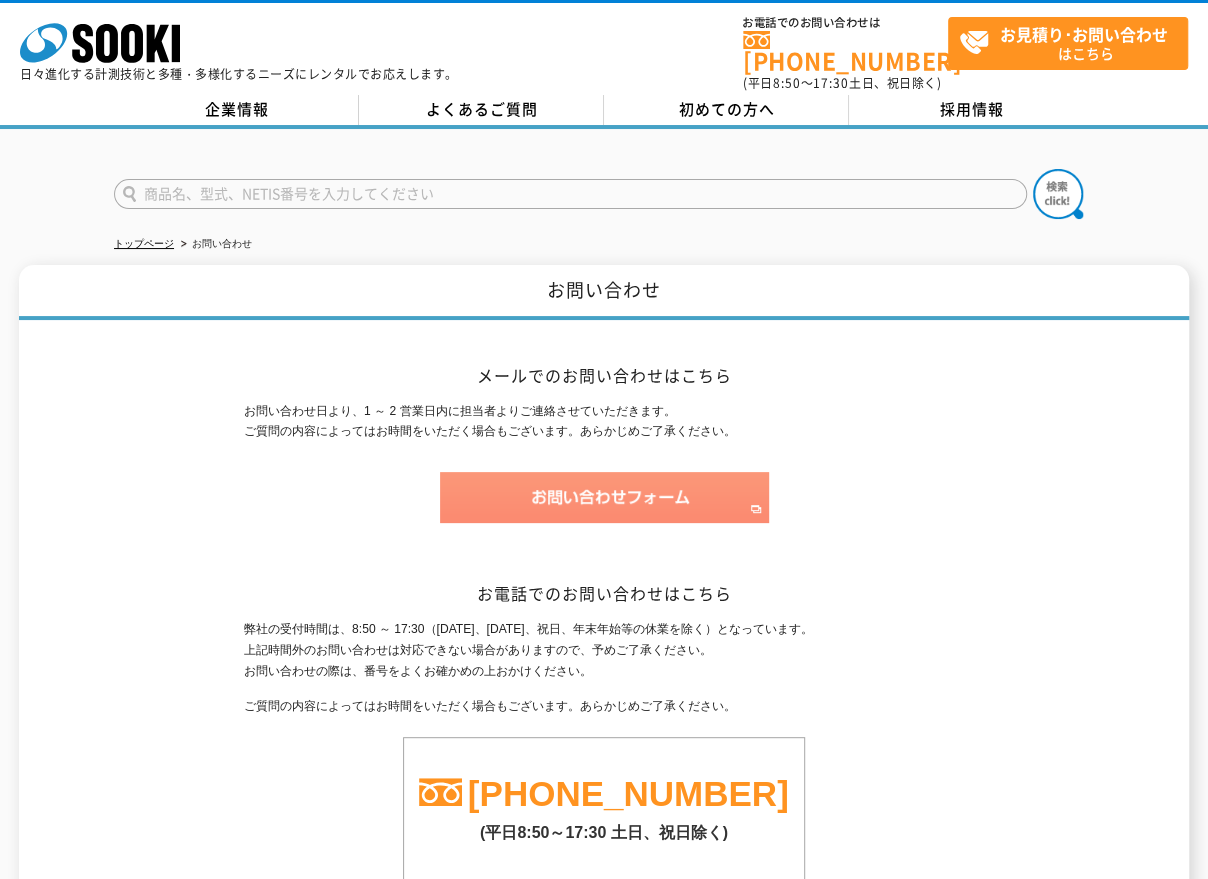 click at bounding box center (604, 497) 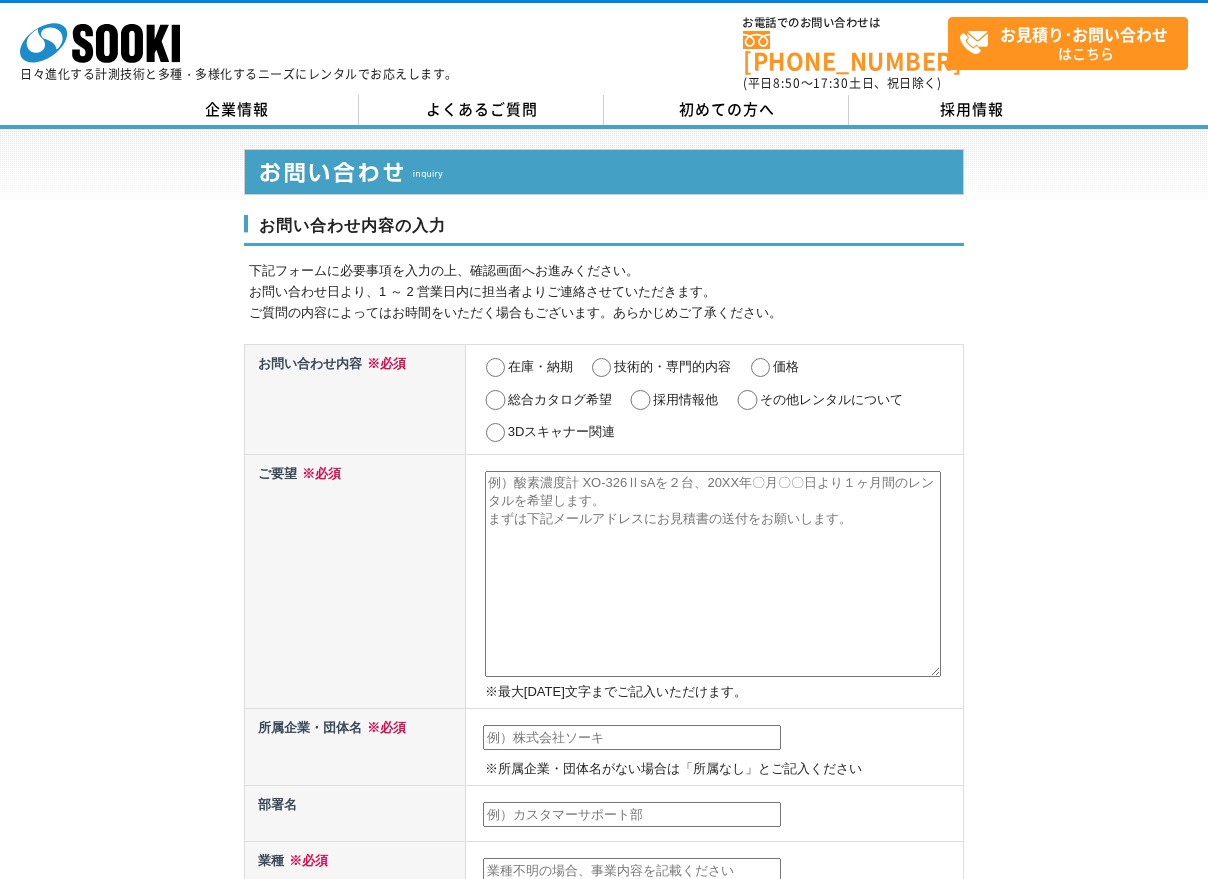 scroll, scrollTop: 0, scrollLeft: 0, axis: both 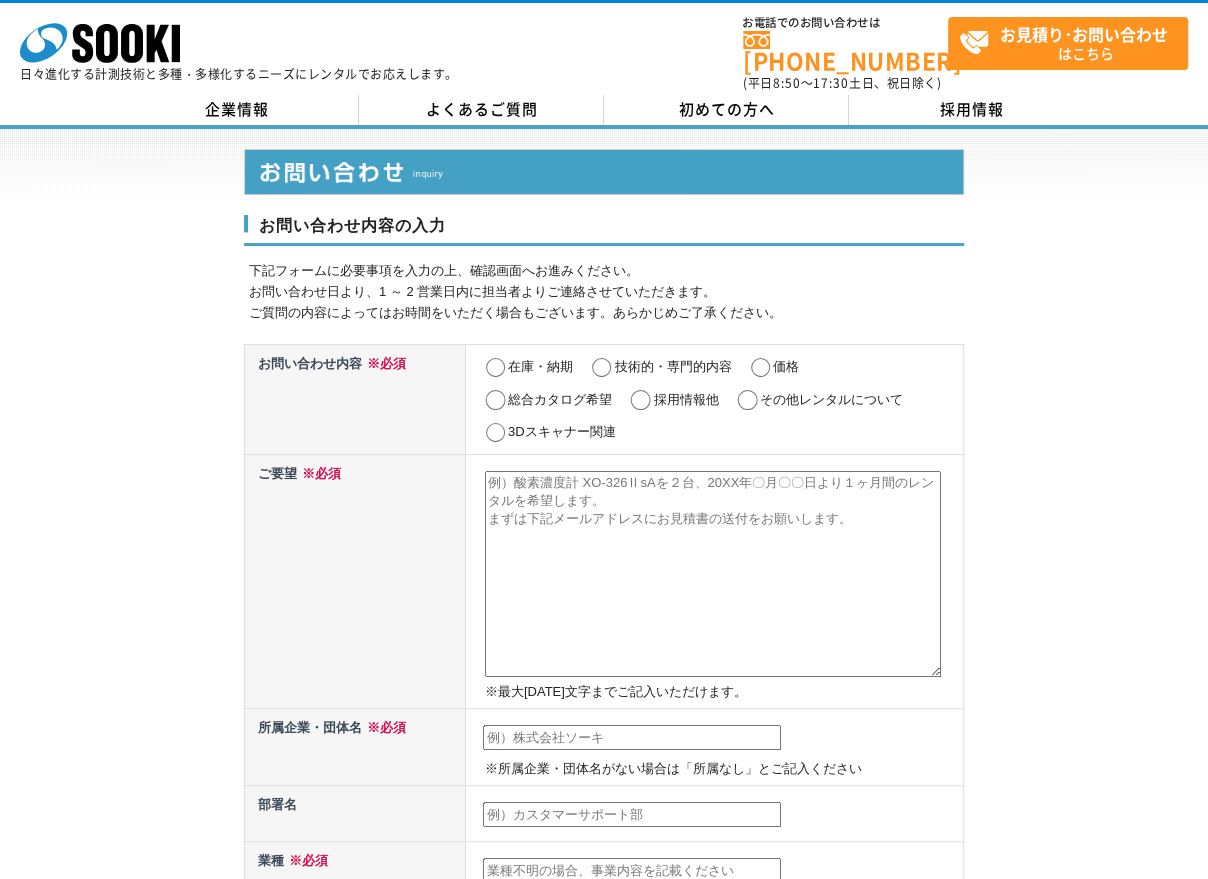 click on "その他レンタルについて" at bounding box center [831, 399] 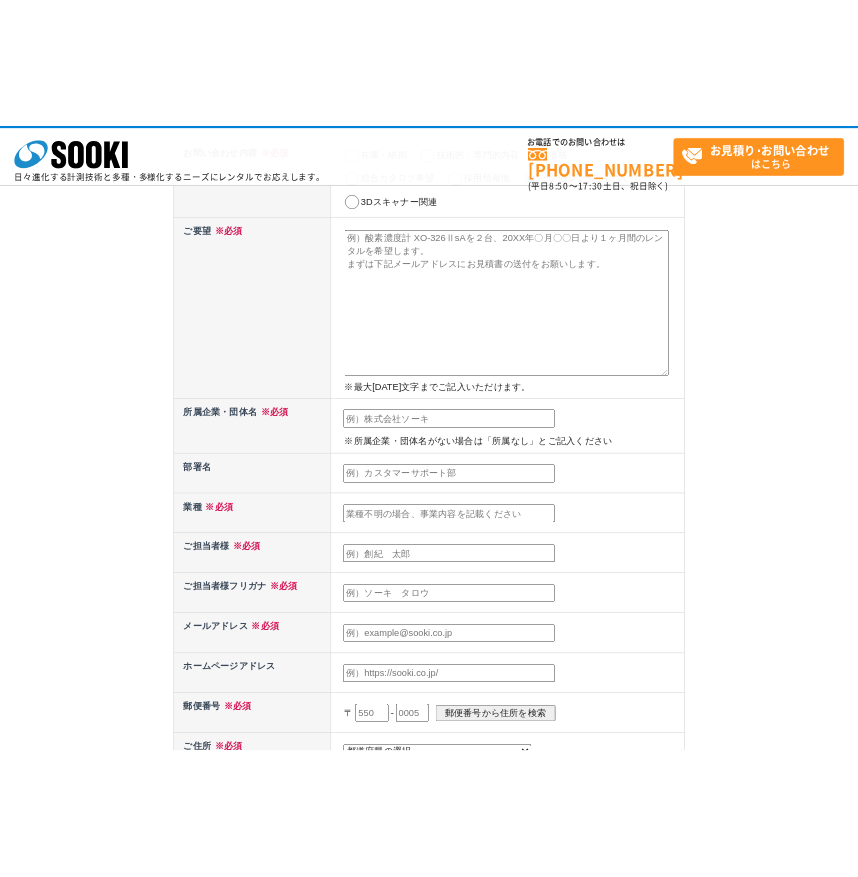 scroll, scrollTop: 0, scrollLeft: 0, axis: both 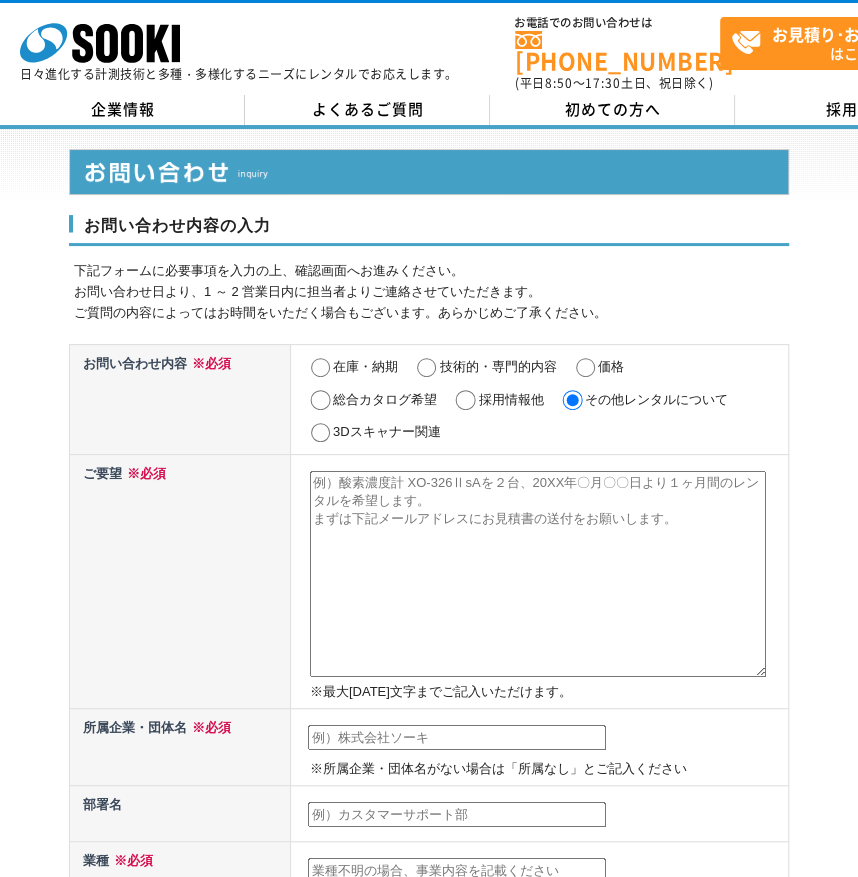 click at bounding box center (538, 574) 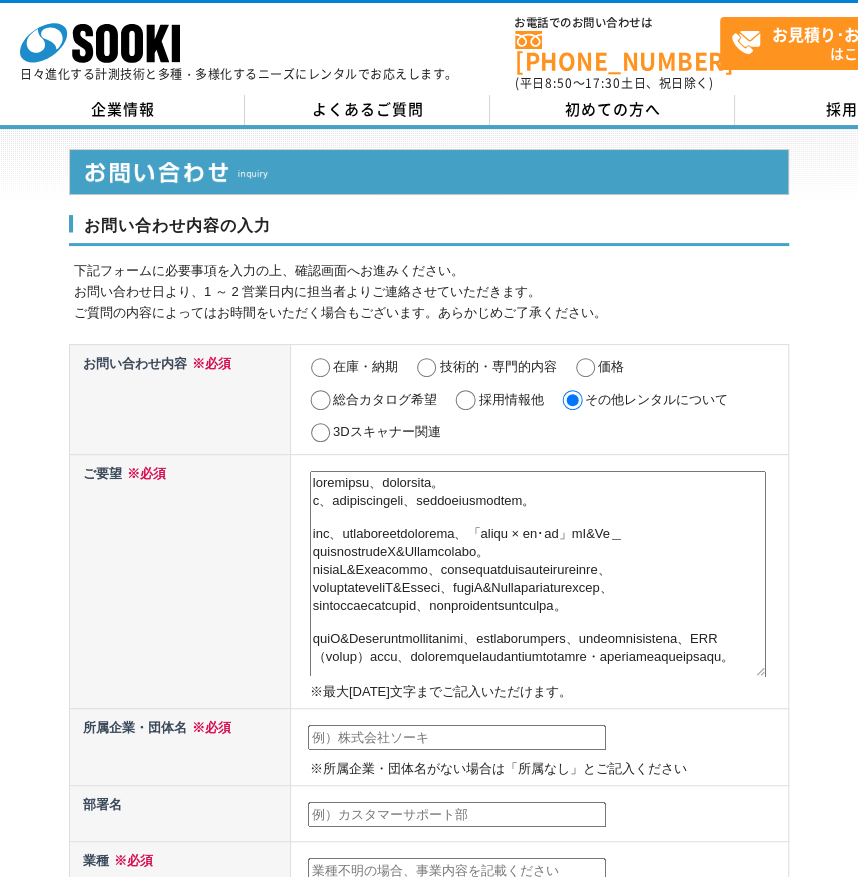 scroll, scrollTop: 855, scrollLeft: 0, axis: vertical 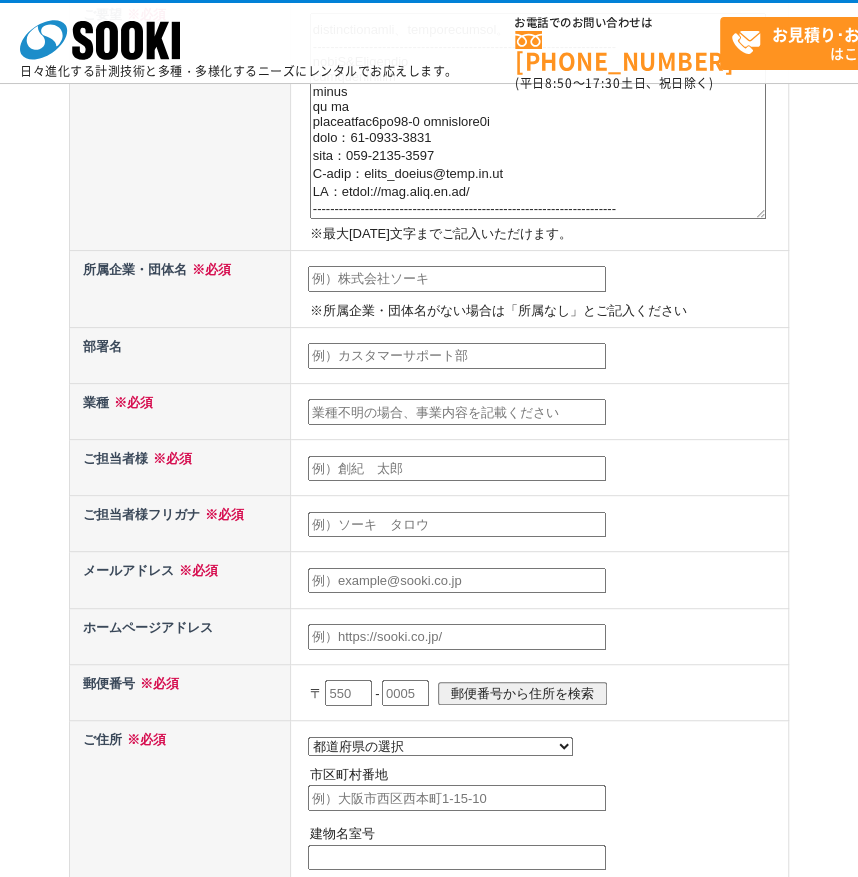 type on "突然の不躾なご連絡、大変失礼いたします。
私、株式会社日本経営総合研究所、代表取締役の田中直樹と申します。
弊社は、譲渡企業オーナー様に徹底的に寄り添い、「株価最大化 × 安心･安全」なM&Aに＿こだわる完全成果報酬型のM&A仲介会社でございます。
このようなM&Aに関するご紹介は、社長のもとに連日多数届いていらっしゃるかと存じますが、
将来のひとつの選択肢としてM&Aをご検討中、また他社M&A仲介会社とお話を進められている場合、
是非一度セカンドオピニオンとしても、弊社のお話を聞いていただけないでしょうか。
弊社はM&Aにおける専門的な知見はもちろんですが、金融機関の投資銀行部門出身者、戦略コンサルティング会社出身者、MBA（経営学修士）取得者等、経営者様と重要なお話をさせていただく上で必須となる金融・経営知識を有する人材が豊富におります。
貴社が属する業界分析、その中での貴社のポジショニング、競争優位性等についても確りと分析した上で譲受候補企業様にご提案する場合と、単純に「会社紹介」をする場合とでは、同じ譲受候補先企業様にご提案をしても、ご提示される株価は大きく異なります。
飽くまで弊社としての事例ではございますが、結果として、他社M&A仲介会社様経由でご提示された金額よりも高い譲渡対価でのM&Aの成約を複数実現してきております。
（直近事例ですと、他社提示価格よりも30%程度高い譲渡対価でのM&A成約を実現しております。※過去には1.8倍となった事例もございます。）
弊社は50名規模のまだまだ小さい会社でございますが、
「M&Aのチカラで日本をもっと元気に！！」をモットーに、本気で日本No.1のM&A仲介会社を目指しております。
M&Aは一つの選択肢であって、「M&Aをする」と決める必要は特にないと思っておりますが、親族承継、社員承継、M&A、大きく3つの選択肢があるなかで、
「M&Aがあり・なし」ではなく、今であれば、どんなお相手先が、どんな理由で、どんなシナジーを想定して貴社と資本業務提携をしたいと考えるのか、
譲受候補企業様と直接お会いしてお話を聞いていただき、判断の材料としていただければと思います。
是非一度お話させていただきたく、ご返信をお待ちしております。
------------------------------------------------------------..." 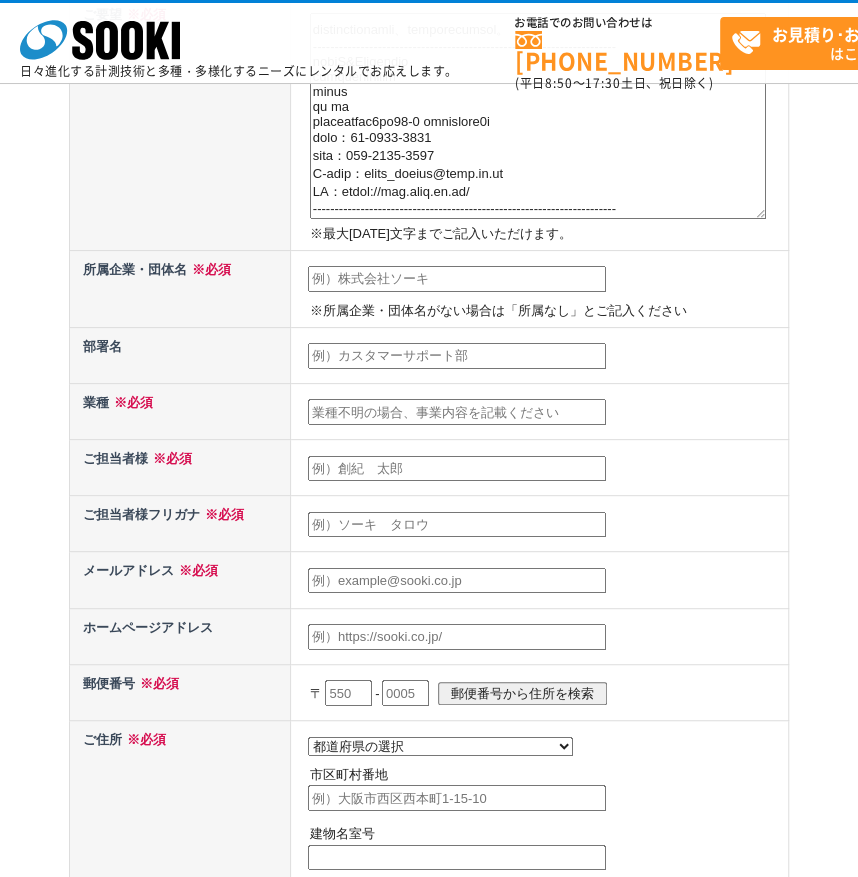 type on "株式会社日本経営総合研究所" 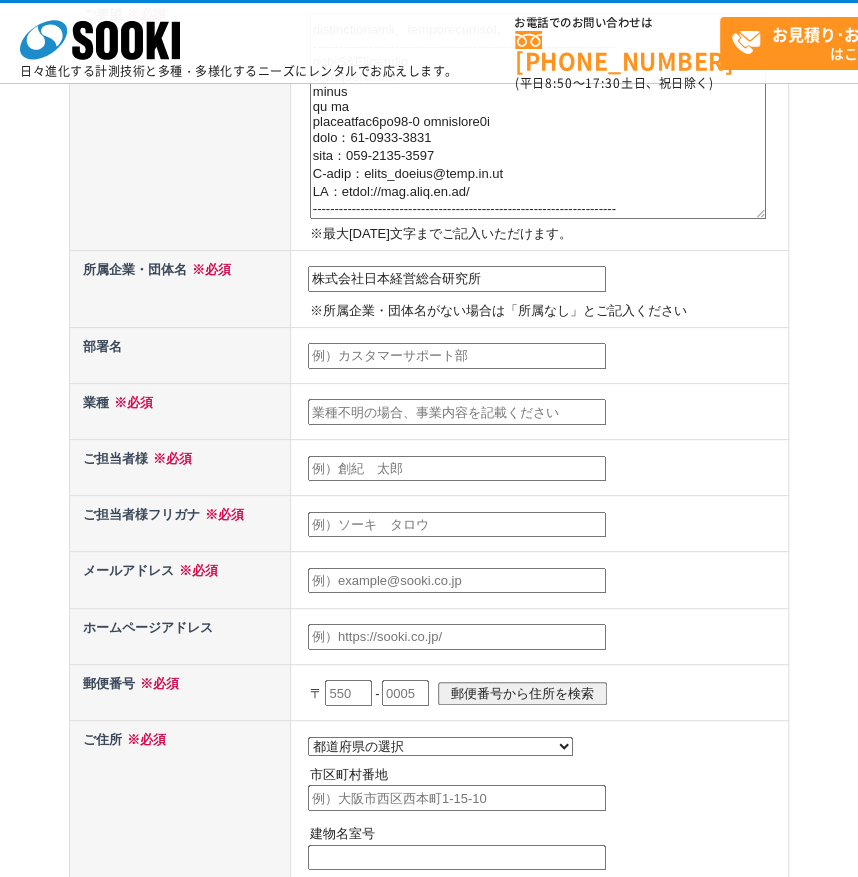 type on "田中直樹 タナカナオキ" 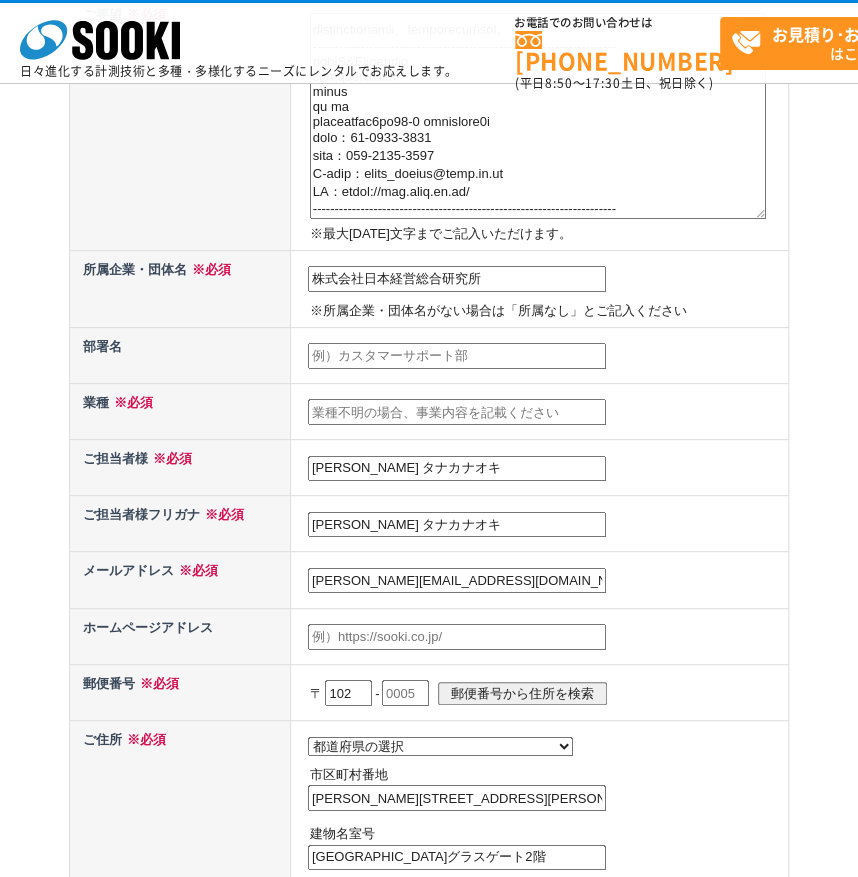 click at bounding box center [457, 412] 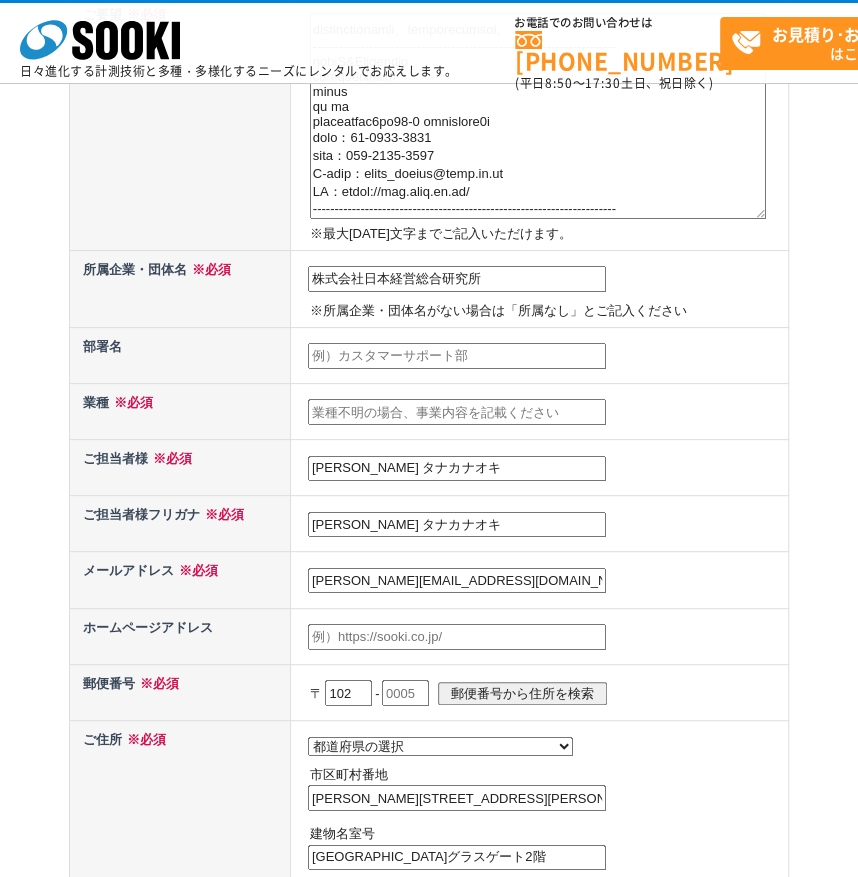 click at bounding box center [457, 412] 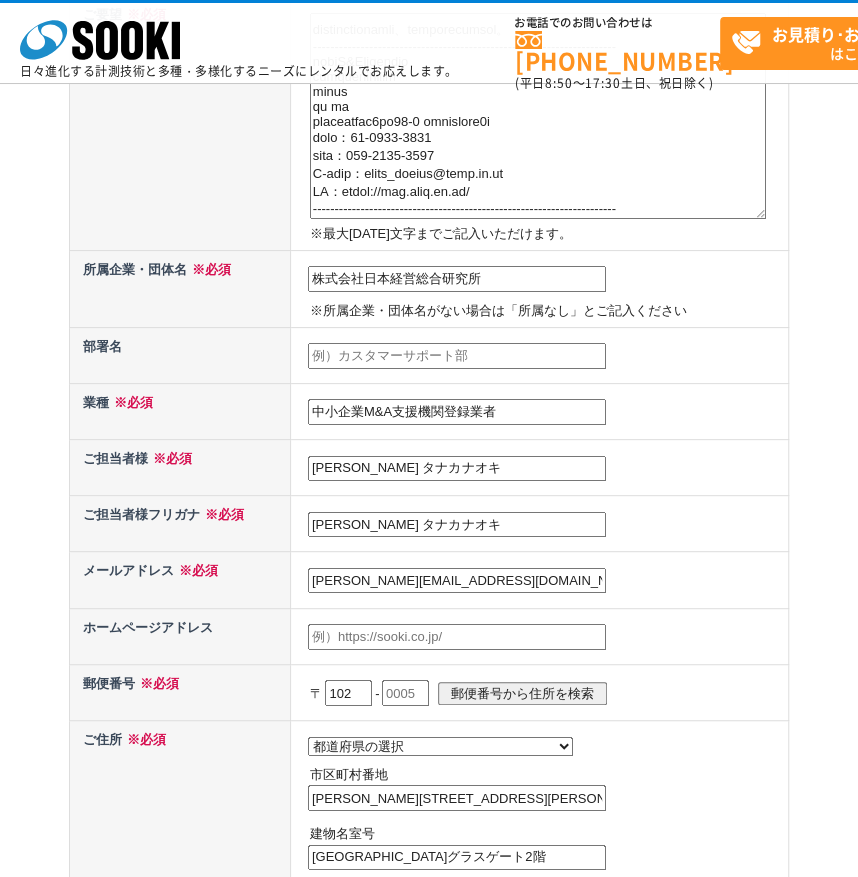 type on "中小企業M&A支援機関登録業者" 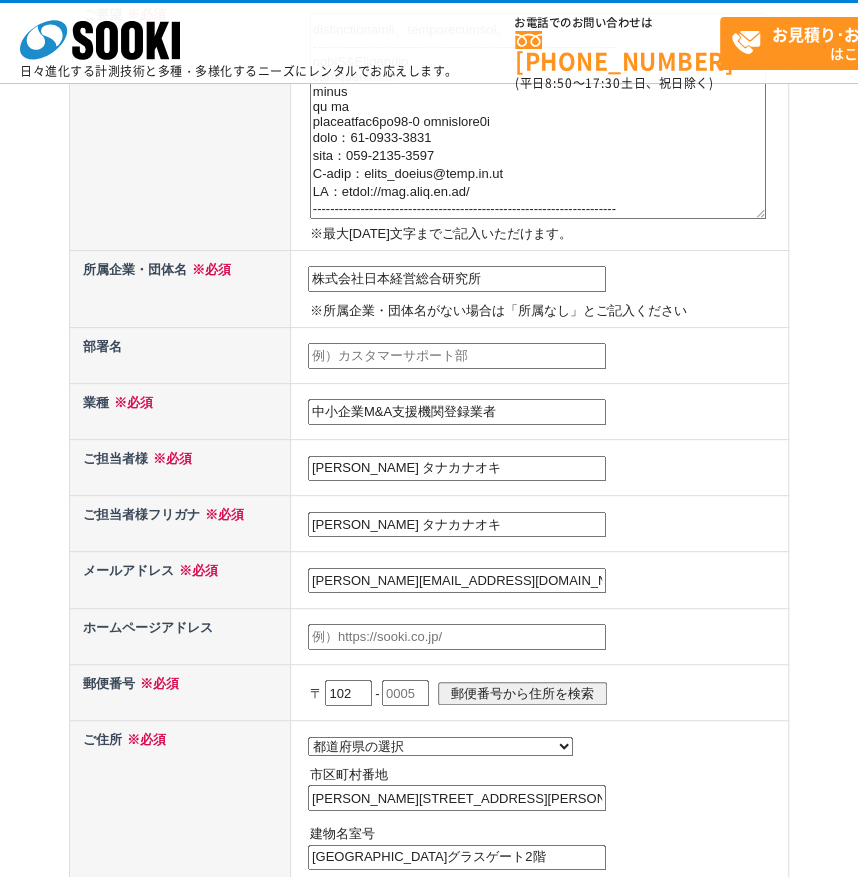 drag, startPoint x: 368, startPoint y: 465, endPoint x: 610, endPoint y: 466, distance: 242.00206 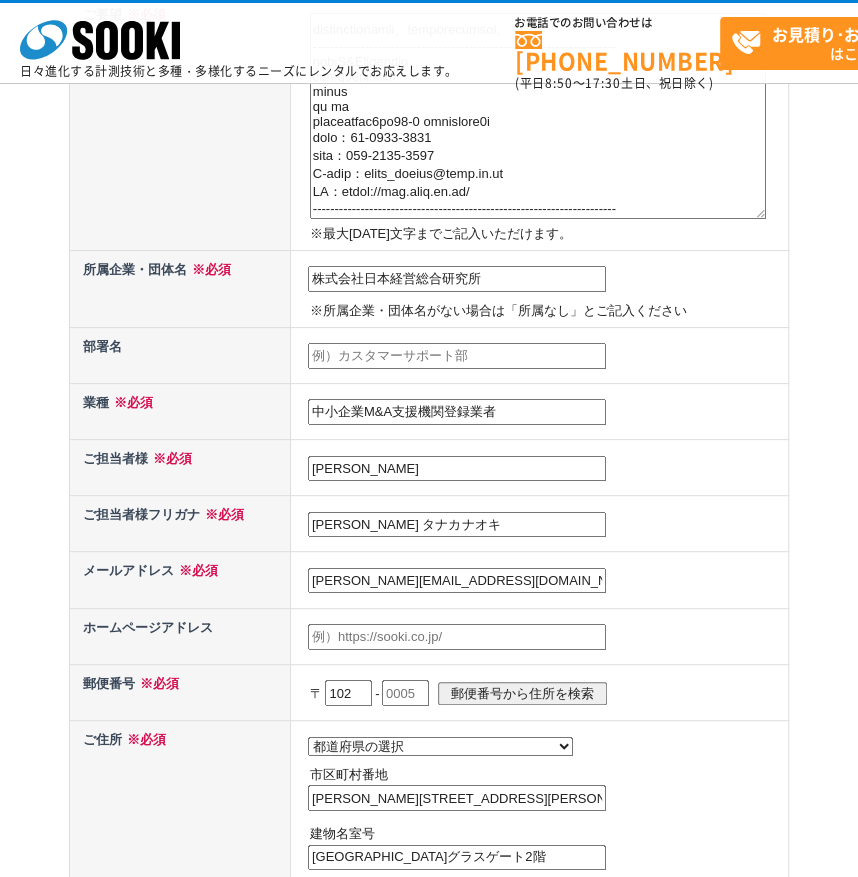 type on "田中直樹" 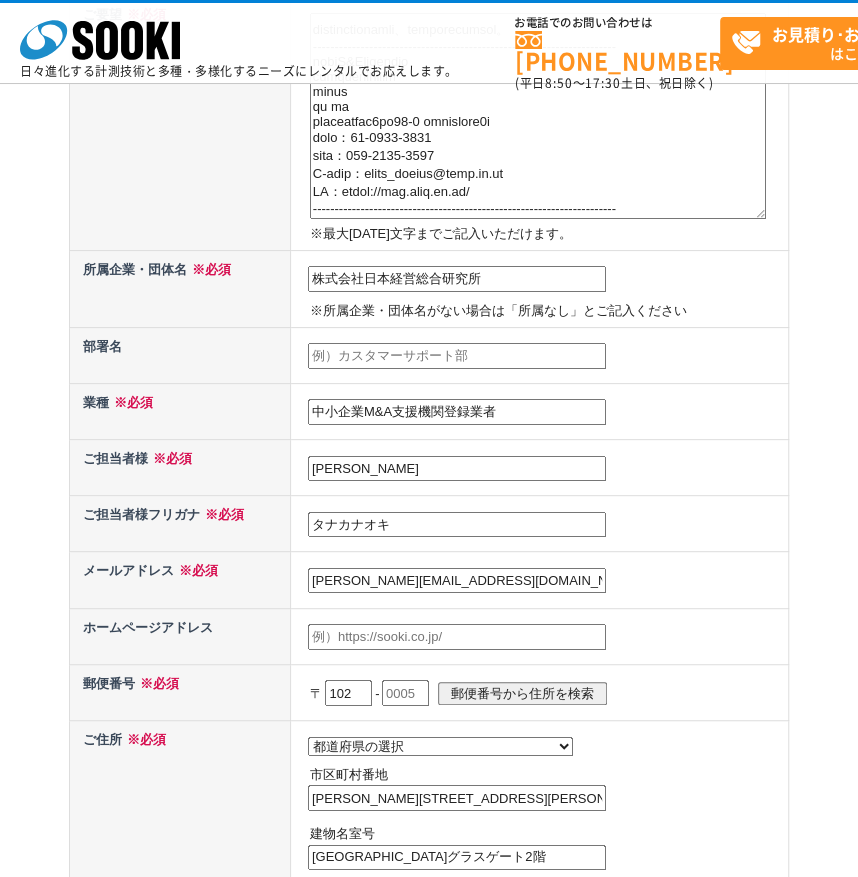 type on "タナカナオキ" 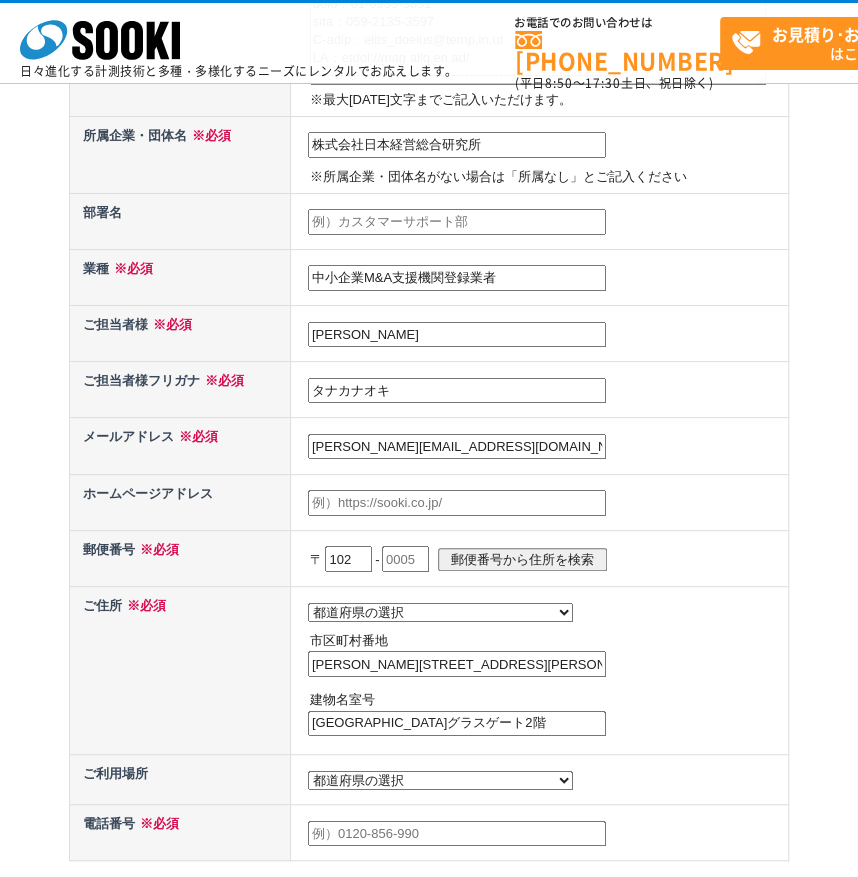 scroll, scrollTop: 533, scrollLeft: 0, axis: vertical 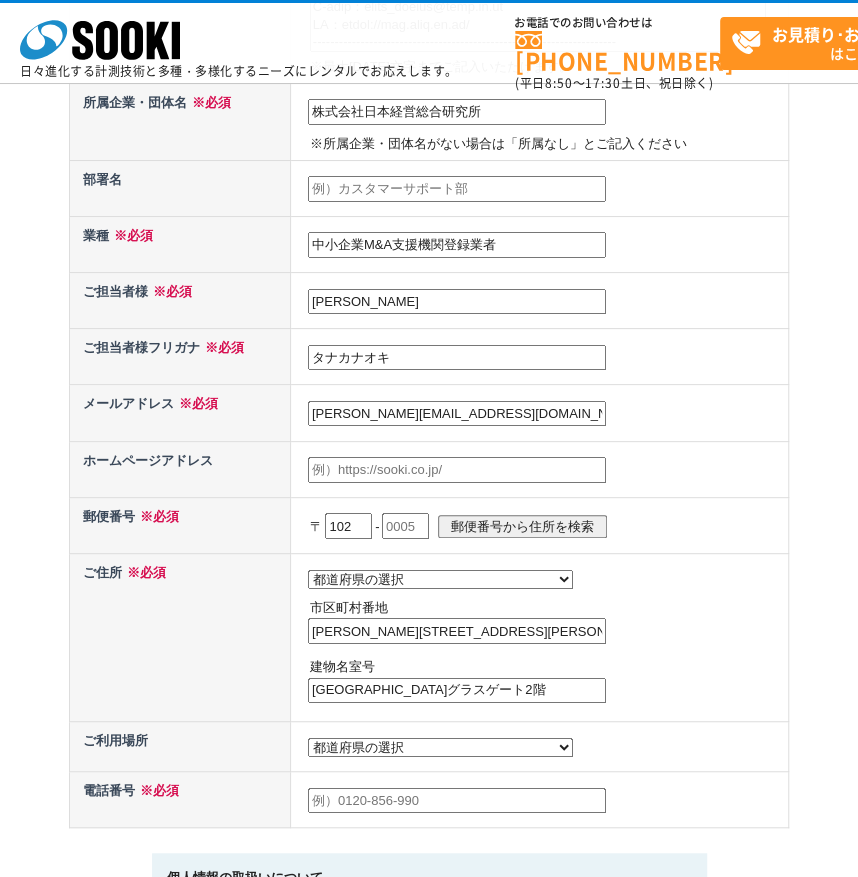 click on "ホームページアドレス" at bounding box center [180, 469] 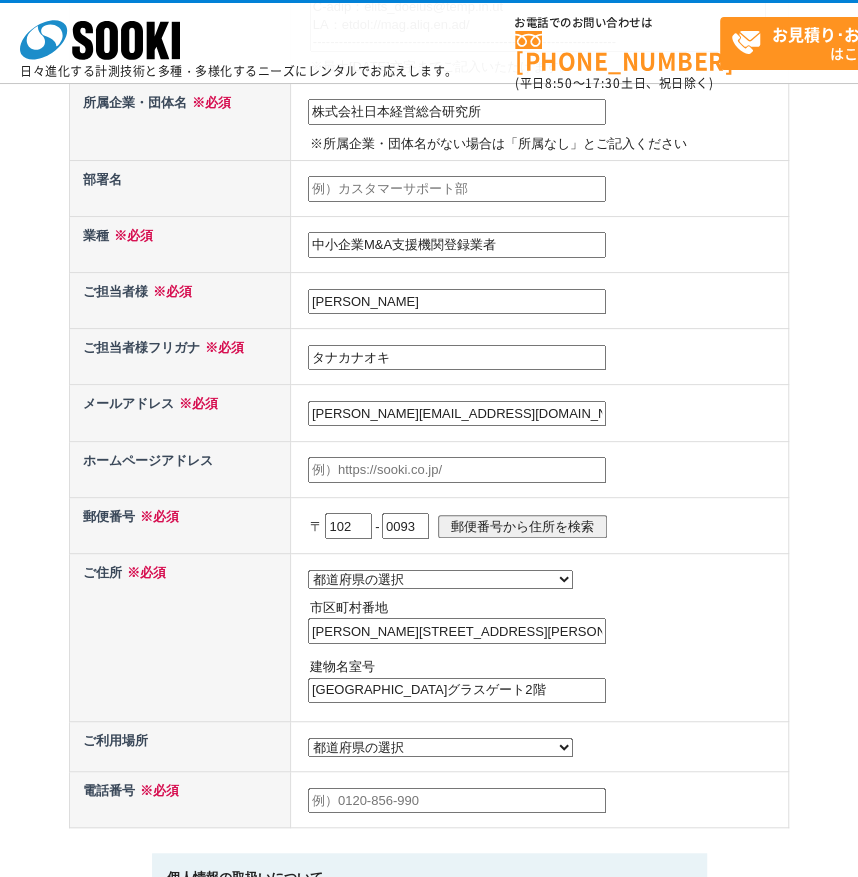 type on "0093" 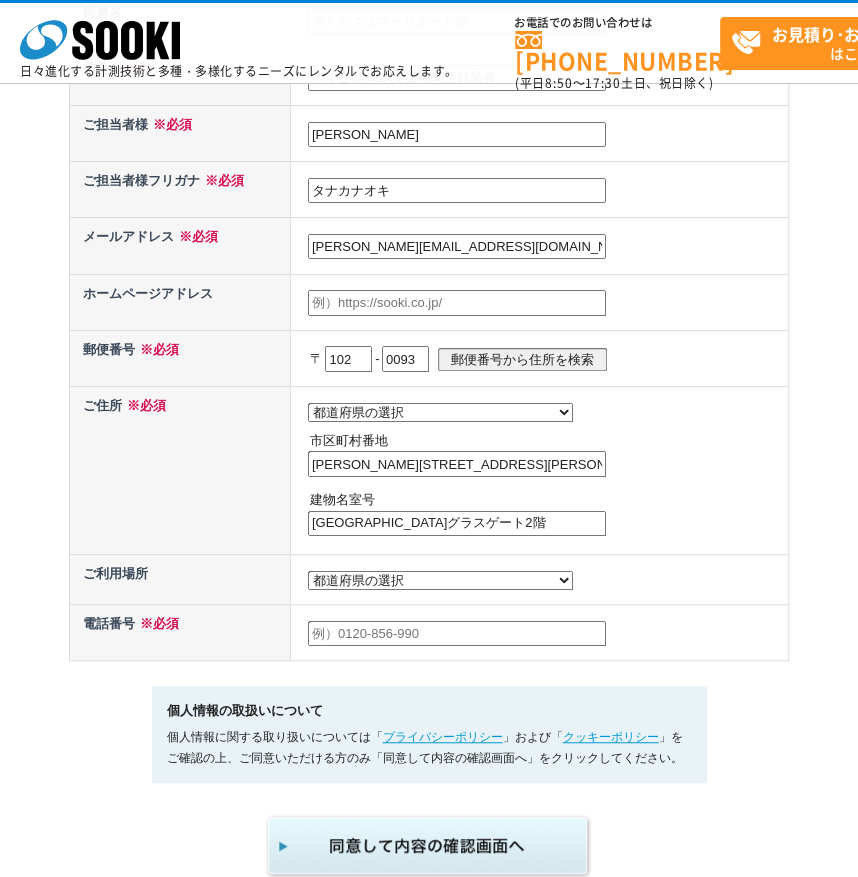 click on "都道府県の選択
北海道 青森県 岩手県 宮城県 秋田県 山形県 福島県 茨城県 栃木県 群馬県 埼玉県 千葉県 東京都 神奈川県 新潟県 富山県 石川県 福井県 山梨県 長野県 岐阜県 静岡県 愛知県 三重県 滋賀県 京都府 大阪府 兵庫県 奈良県 和歌山県 鳥取県 島根県 岡山県 広島県 山口県 徳島県 香川県 愛媛県 高知県 福岡県 佐賀県 長崎県 熊本県 大分県 宮崎県 鹿児島県 沖縄県" at bounding box center [440, 412] 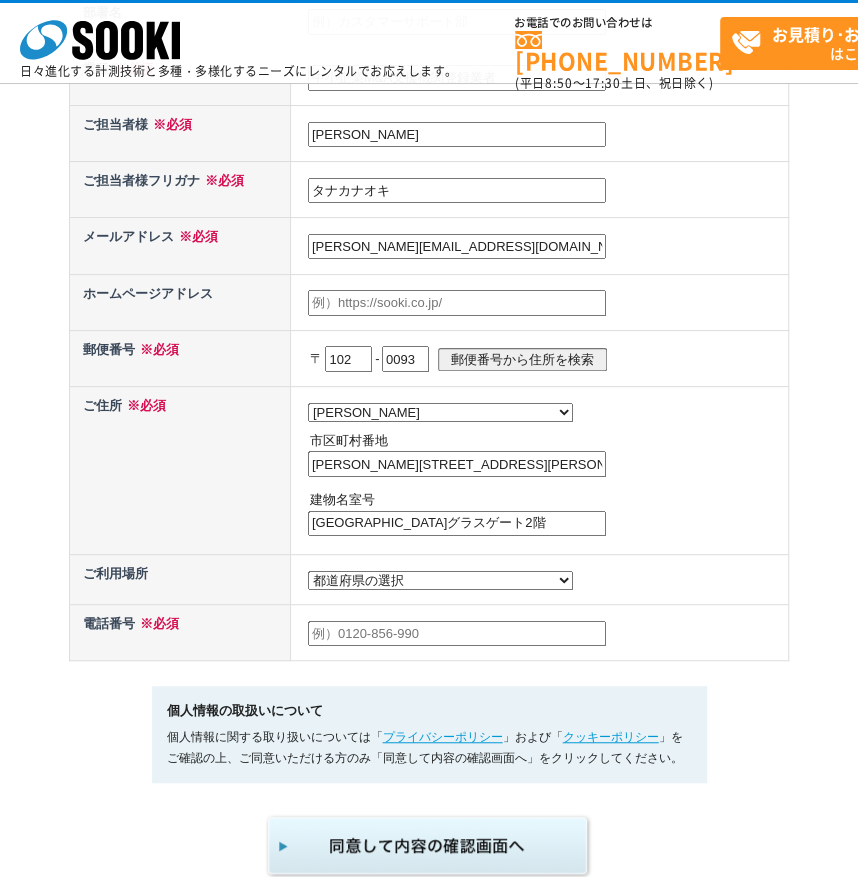 click on "千代田区平河町2丁目16-9" at bounding box center (457, 464) 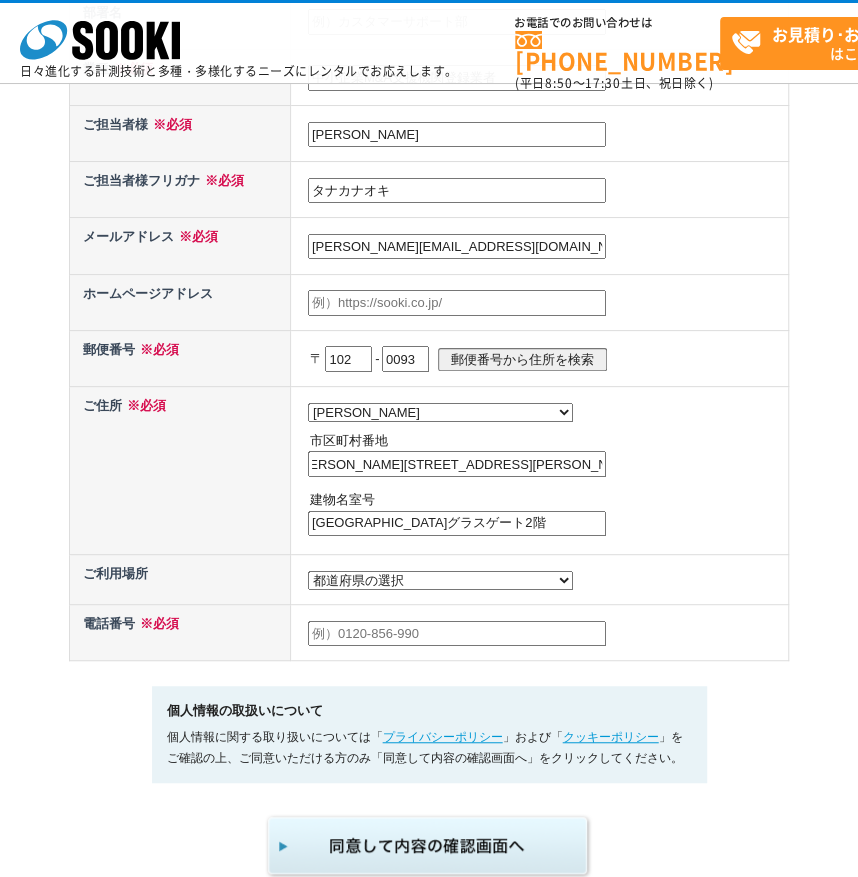 drag, startPoint x: 221, startPoint y: 494, endPoint x: 309, endPoint y: 475, distance: 90.02777 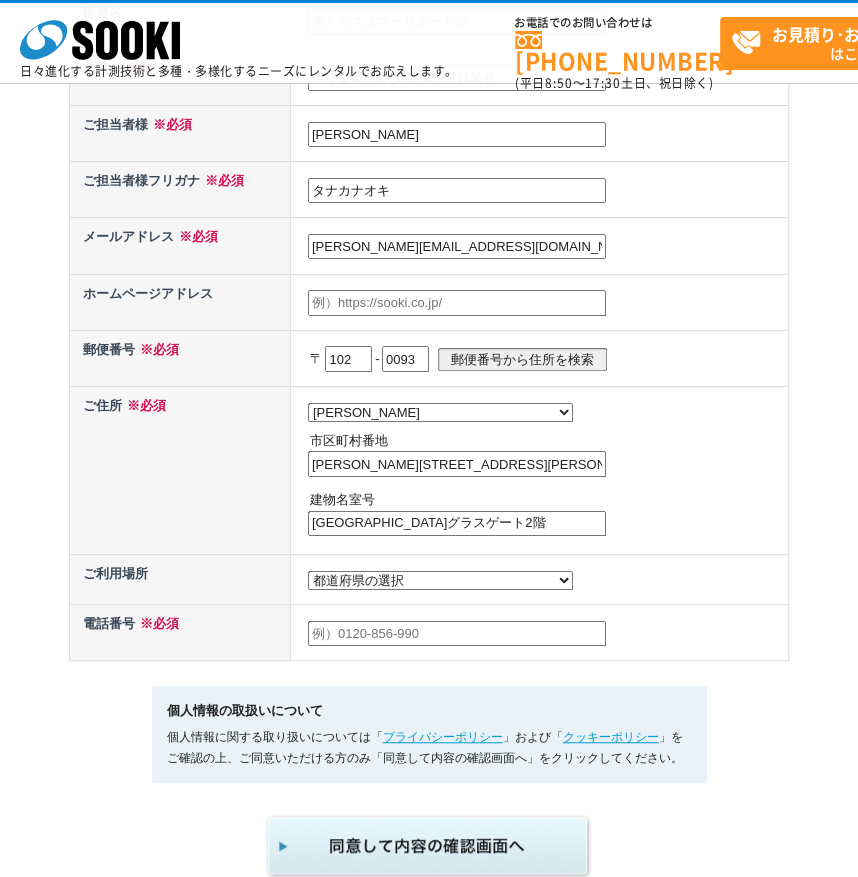 click on "千代田区平河町2丁目16-9　永田町グラスゲート2階" at bounding box center (457, 464) 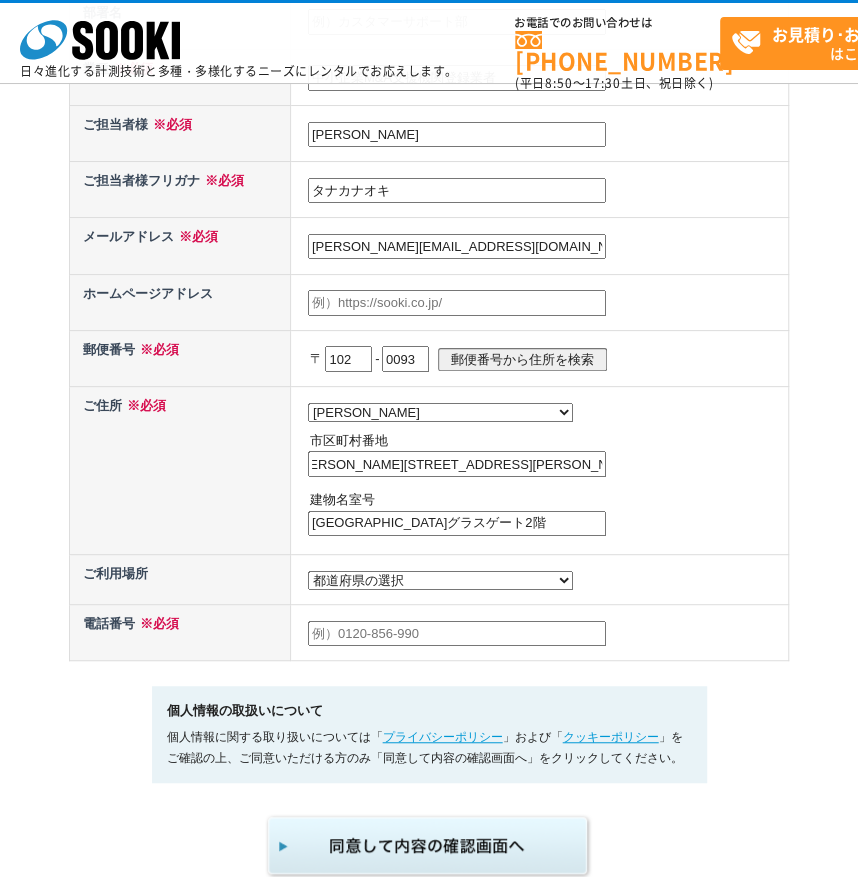 drag, startPoint x: 476, startPoint y: 466, endPoint x: 836, endPoint y: 465, distance: 360.0014 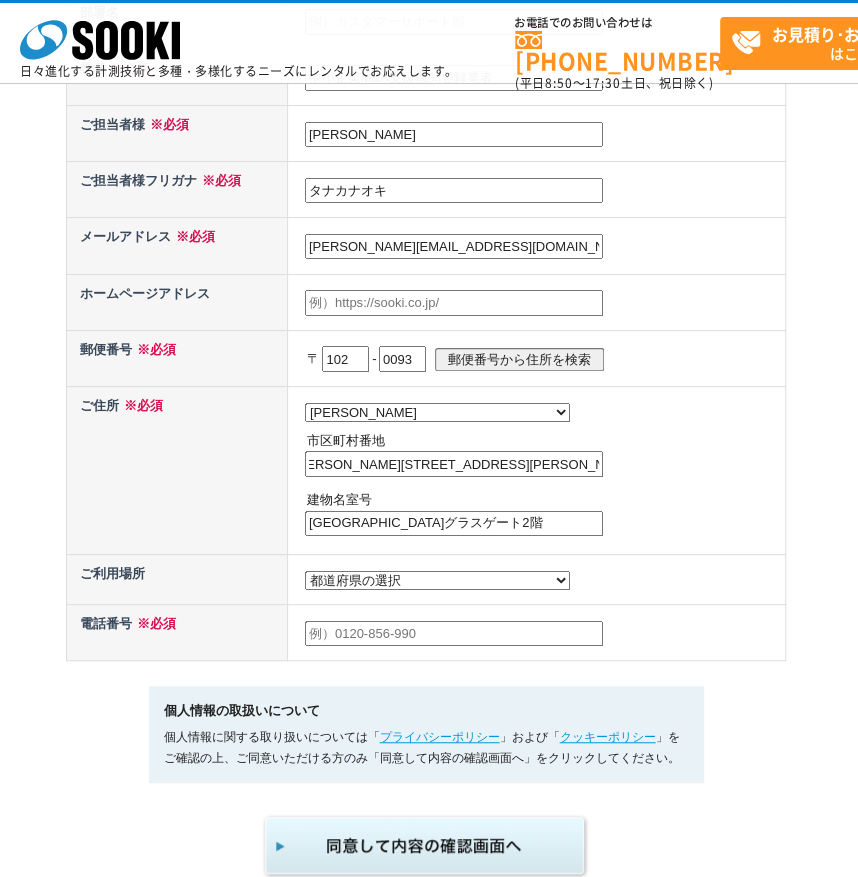scroll, scrollTop: 0, scrollLeft: 0, axis: both 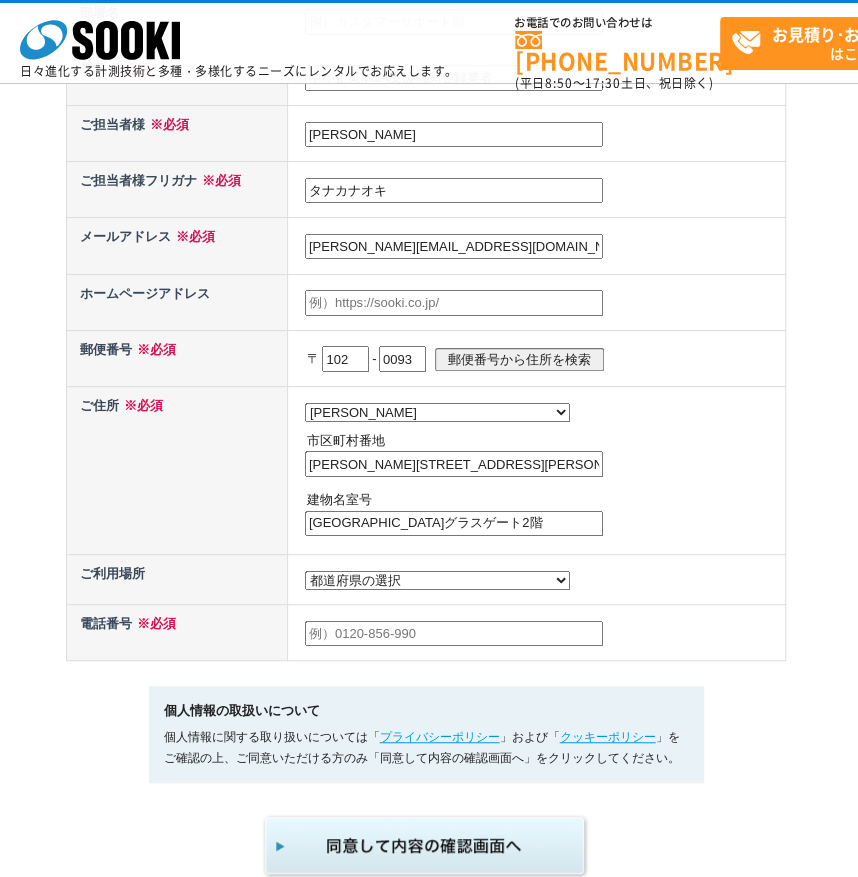 type on "千代田区平河町2丁目16-9" 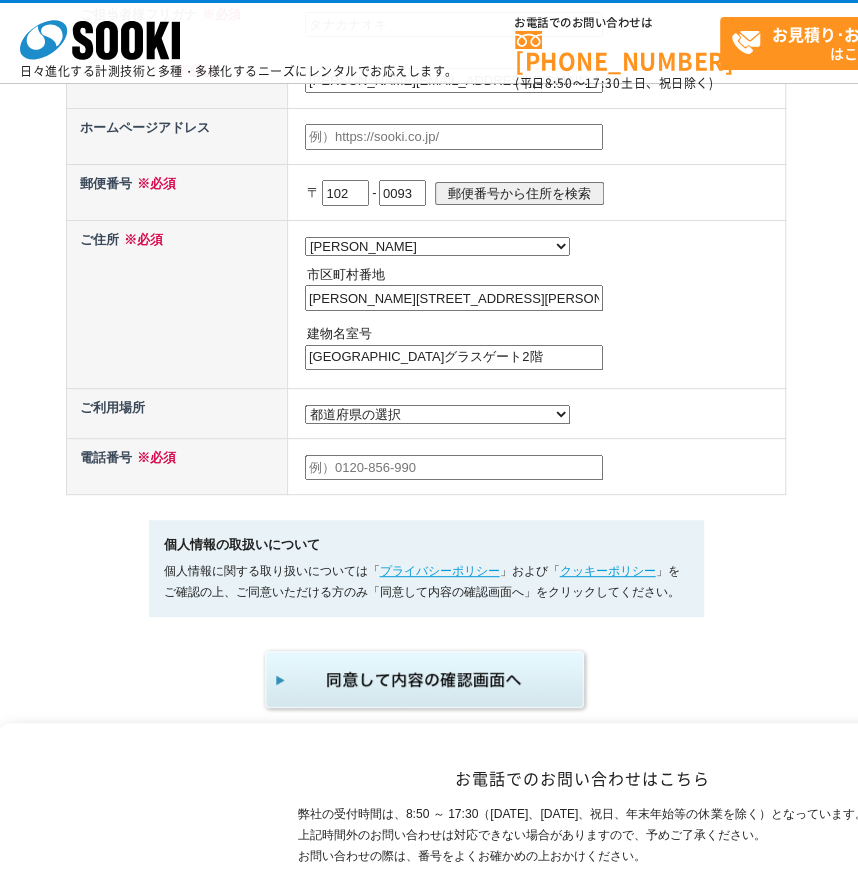 scroll, scrollTop: 900, scrollLeft: 3, axis: both 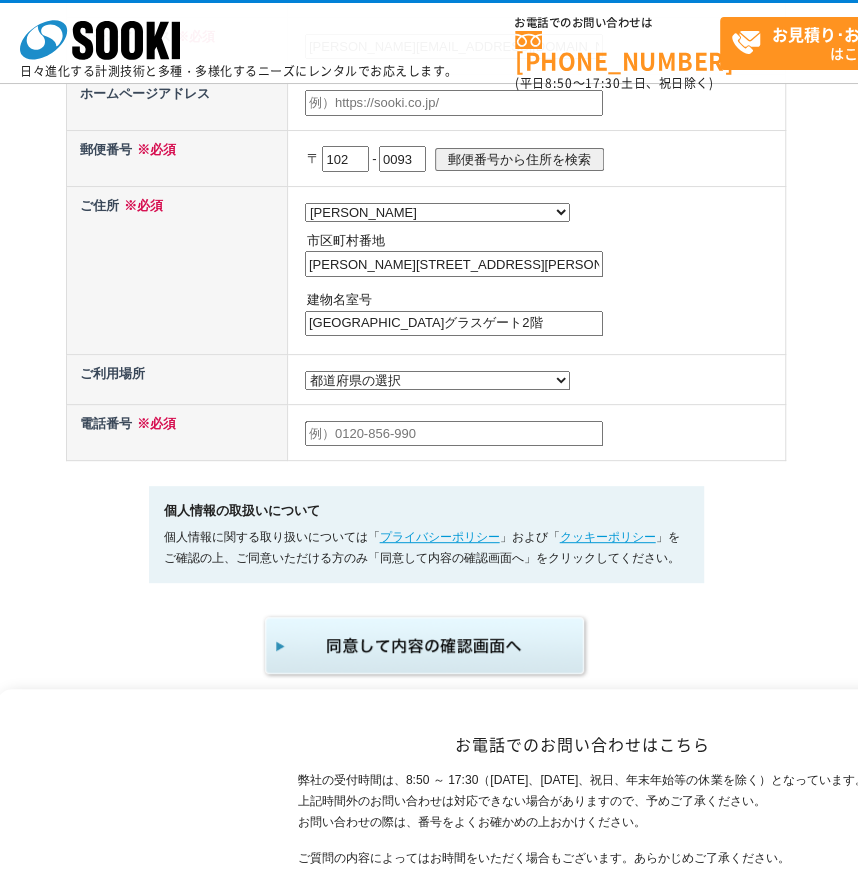 click at bounding box center (454, 434) 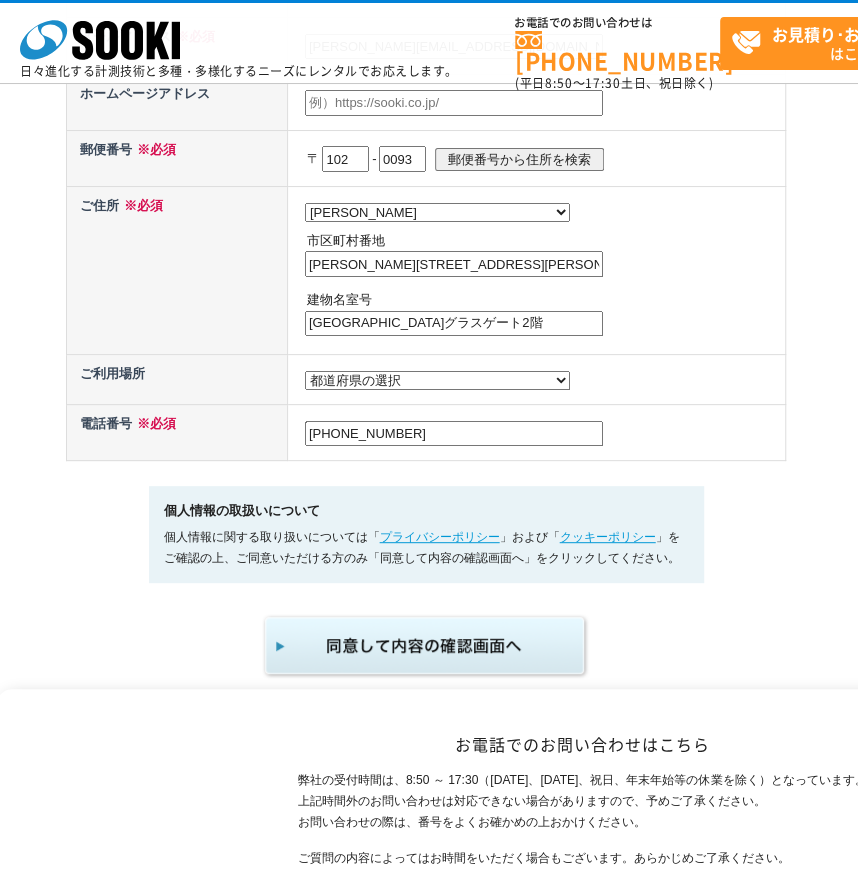 type on "03-4446-7337" 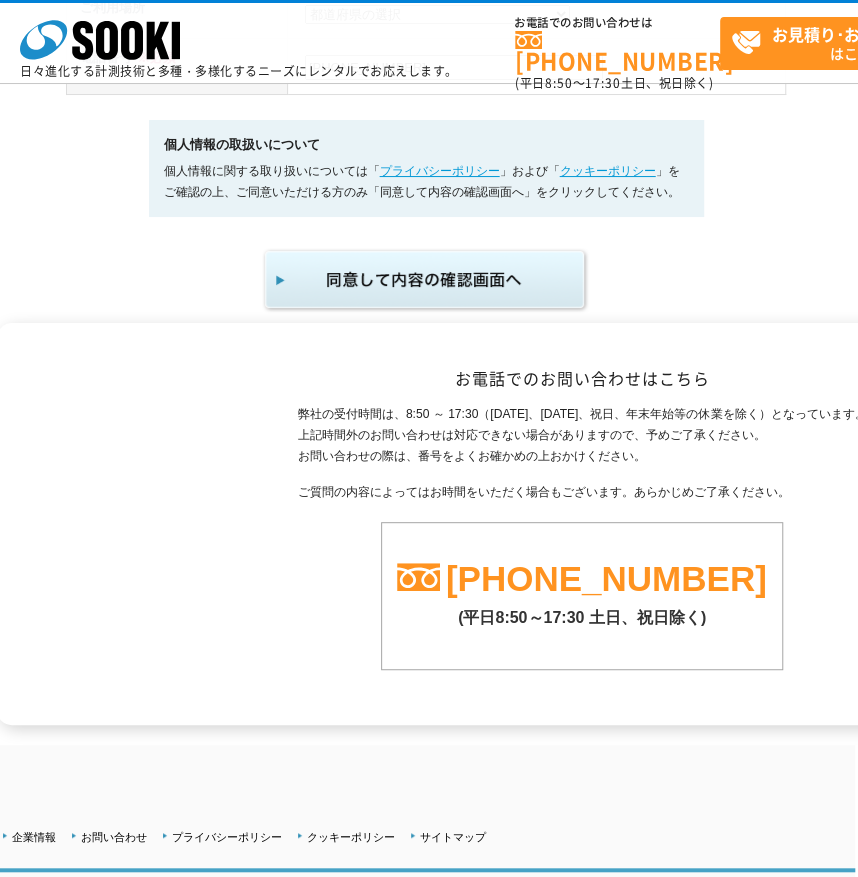 scroll, scrollTop: 1166, scrollLeft: 3, axis: both 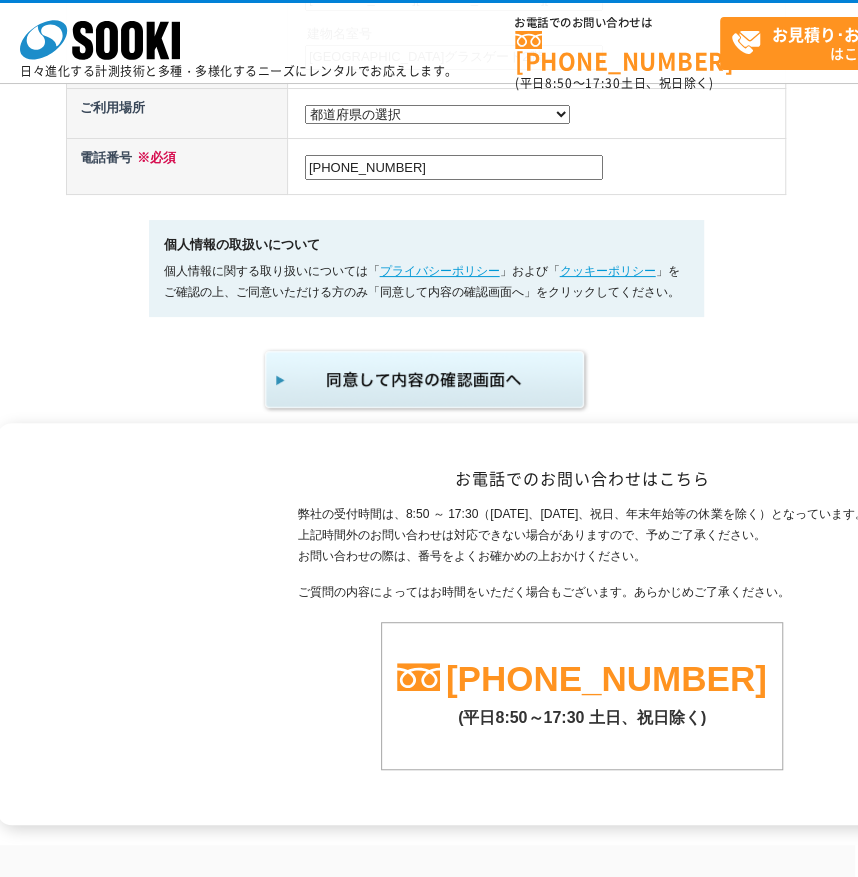 click at bounding box center (426, 380) 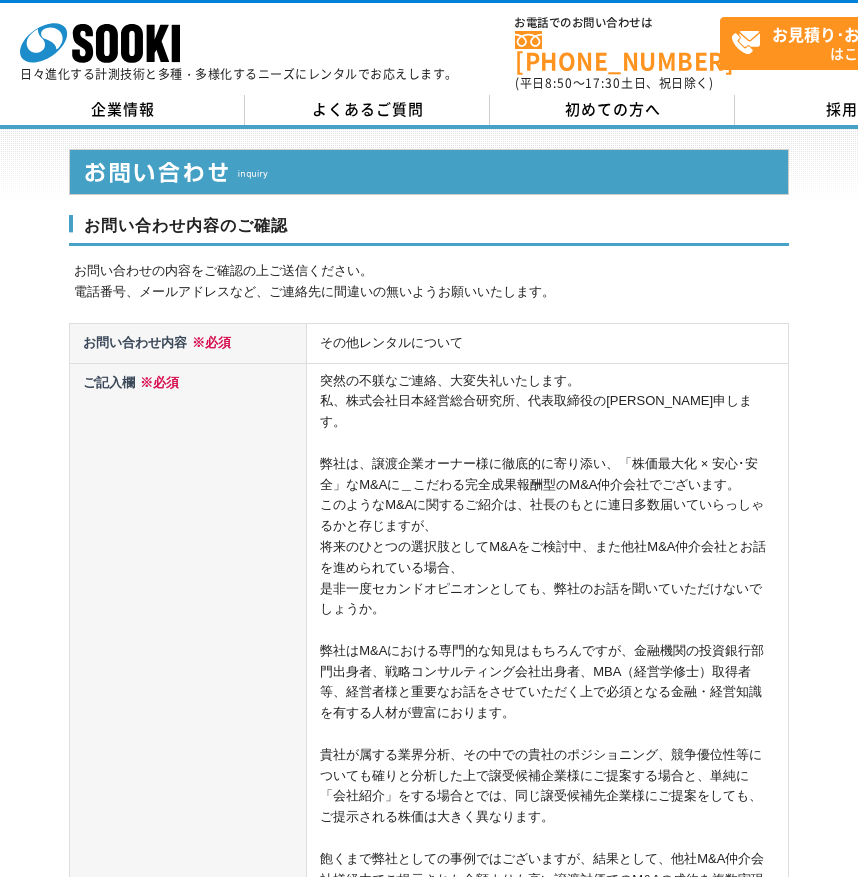 scroll, scrollTop: 0, scrollLeft: 0, axis: both 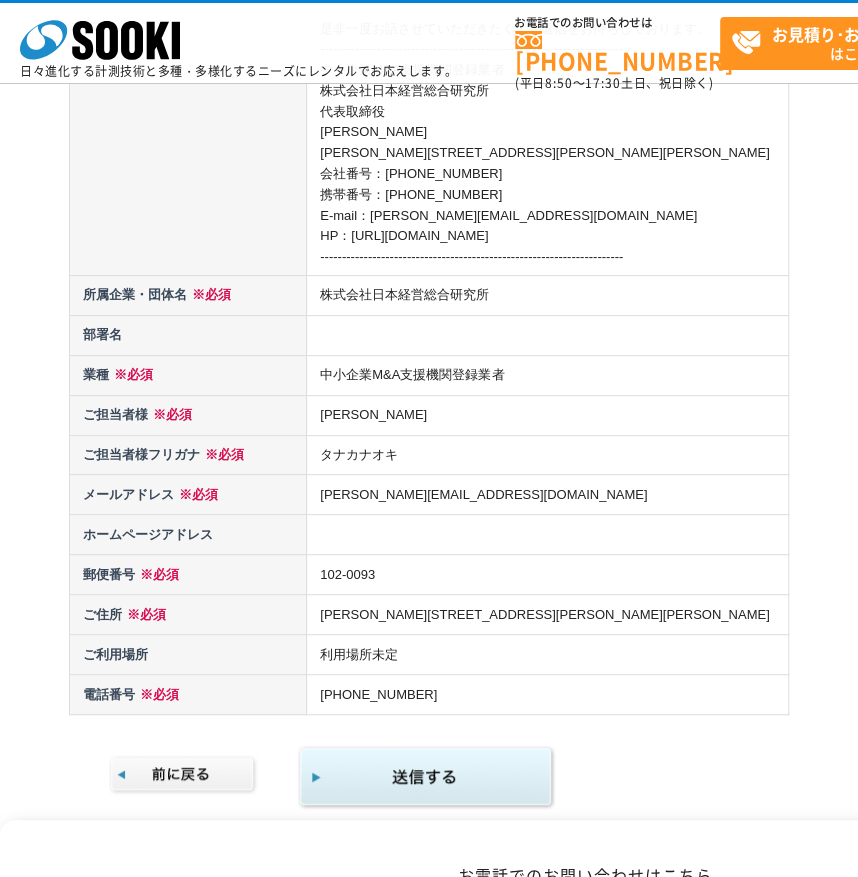 click at bounding box center [426, 777] 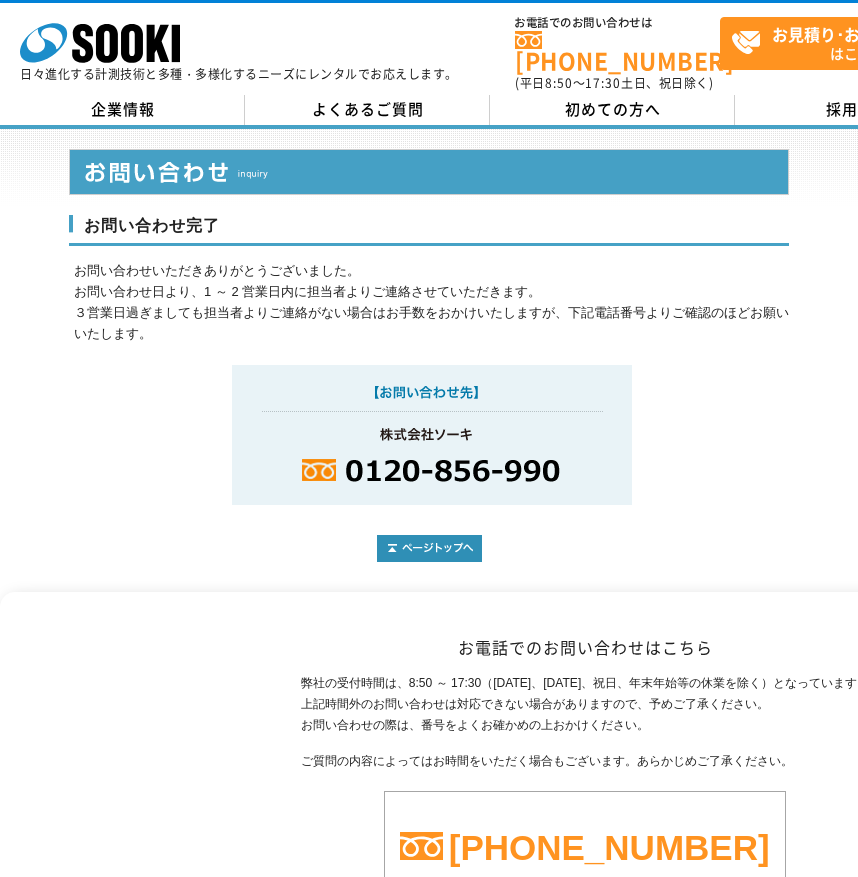 scroll, scrollTop: 0, scrollLeft: 0, axis: both 